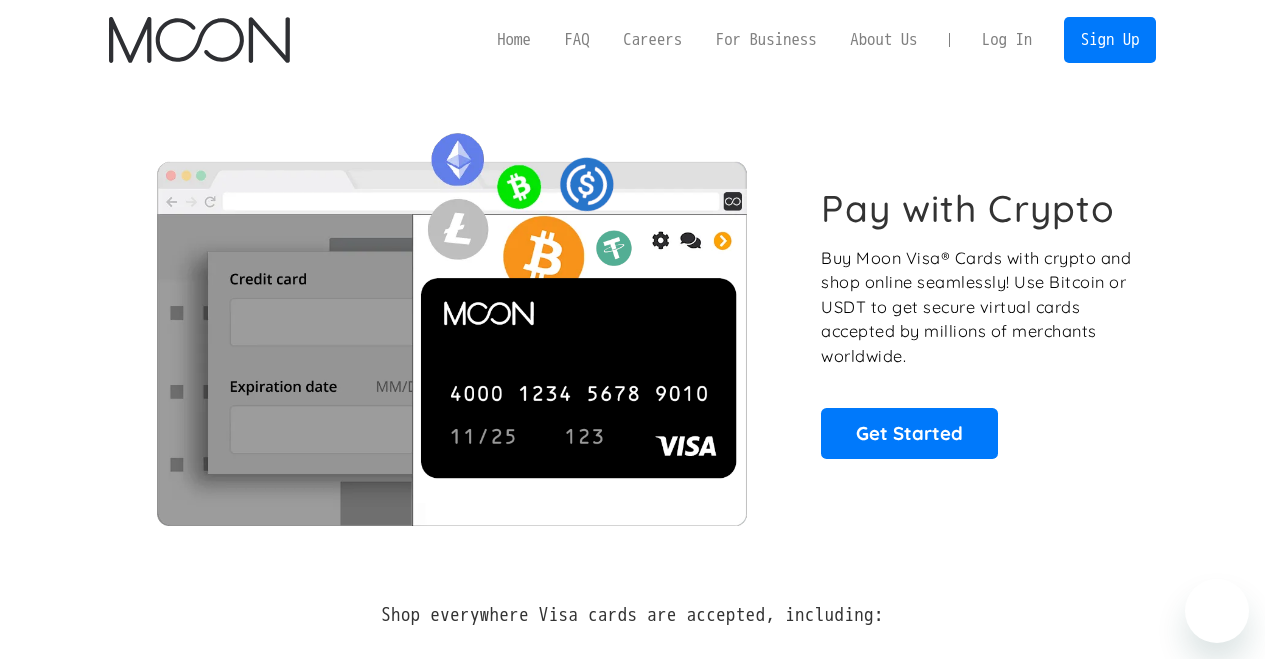 scroll, scrollTop: 0, scrollLeft: 0, axis: both 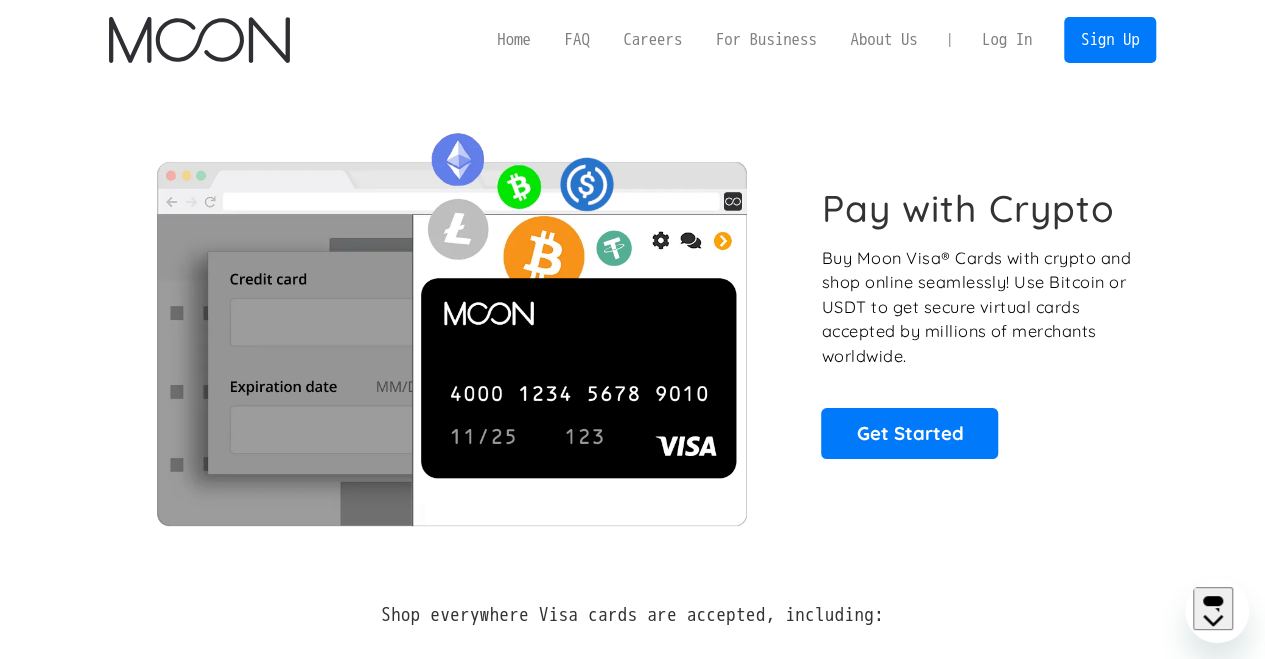 click on "Log In" at bounding box center [1007, 40] 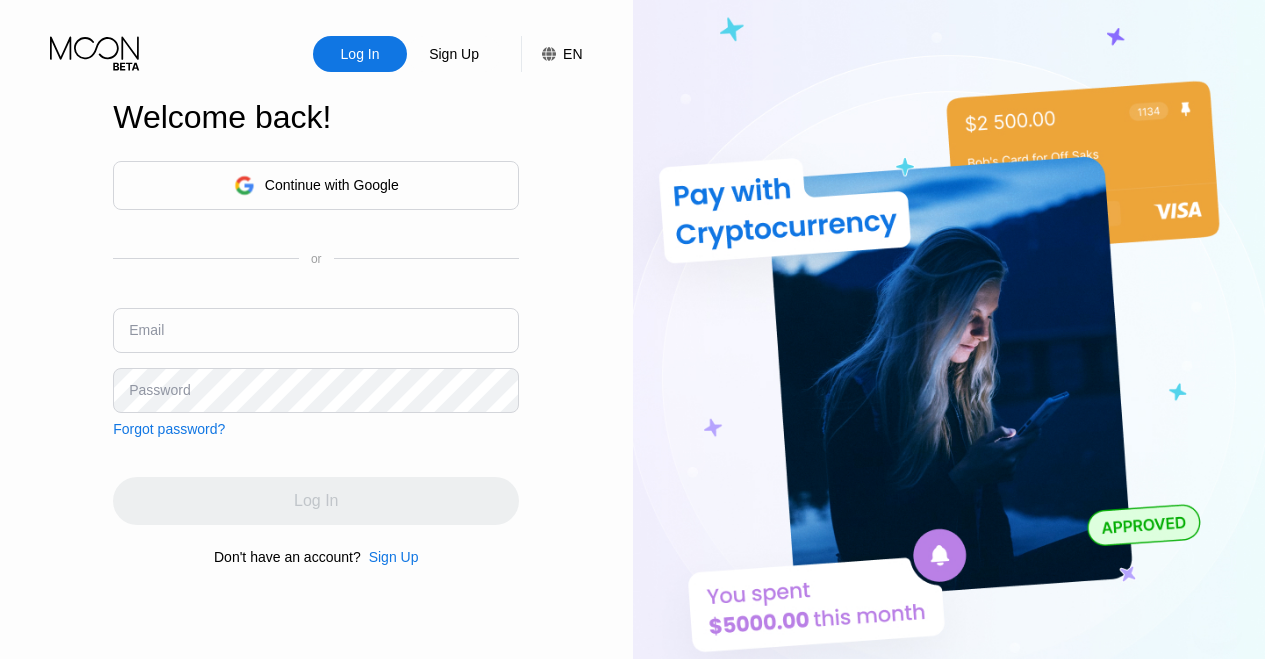 scroll, scrollTop: 0, scrollLeft: 0, axis: both 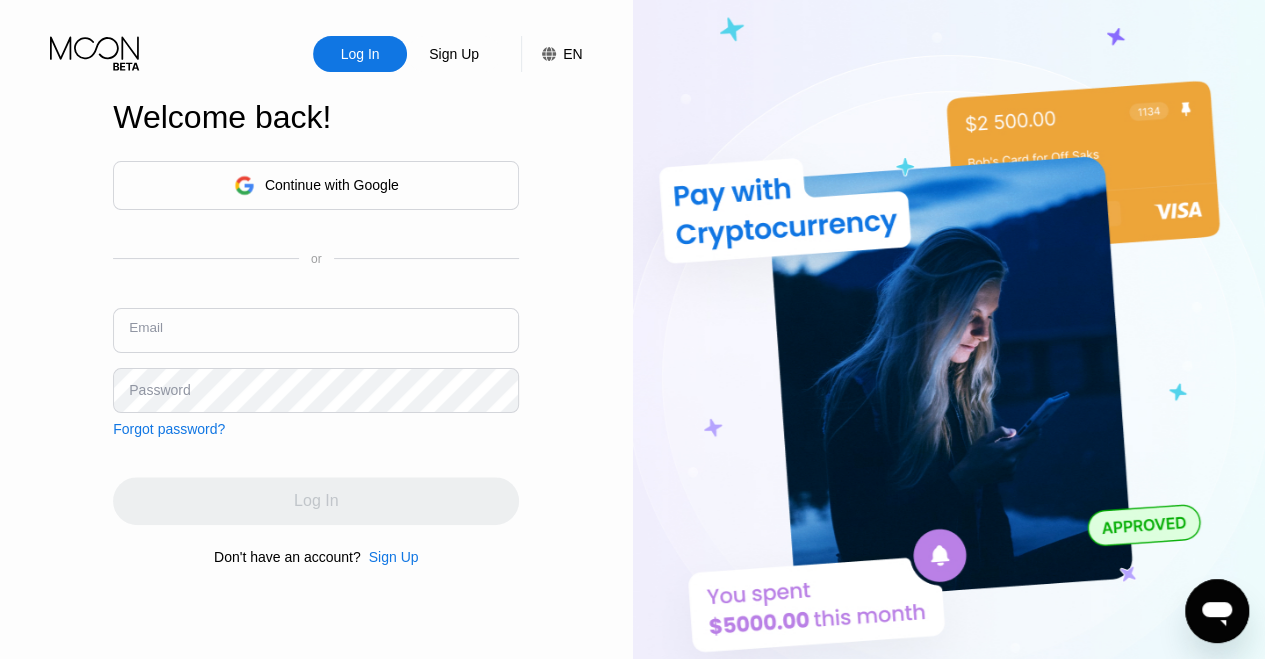 click at bounding box center (316, 330) 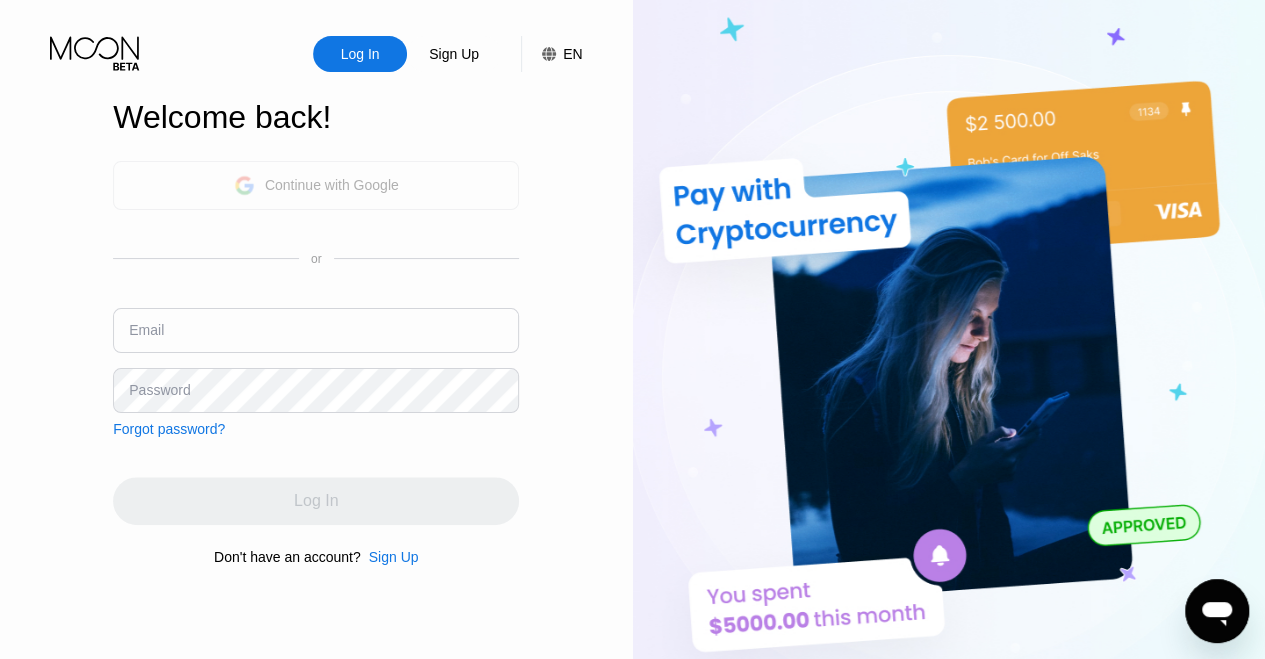 click on "Continue with Google" at bounding box center (332, 185) 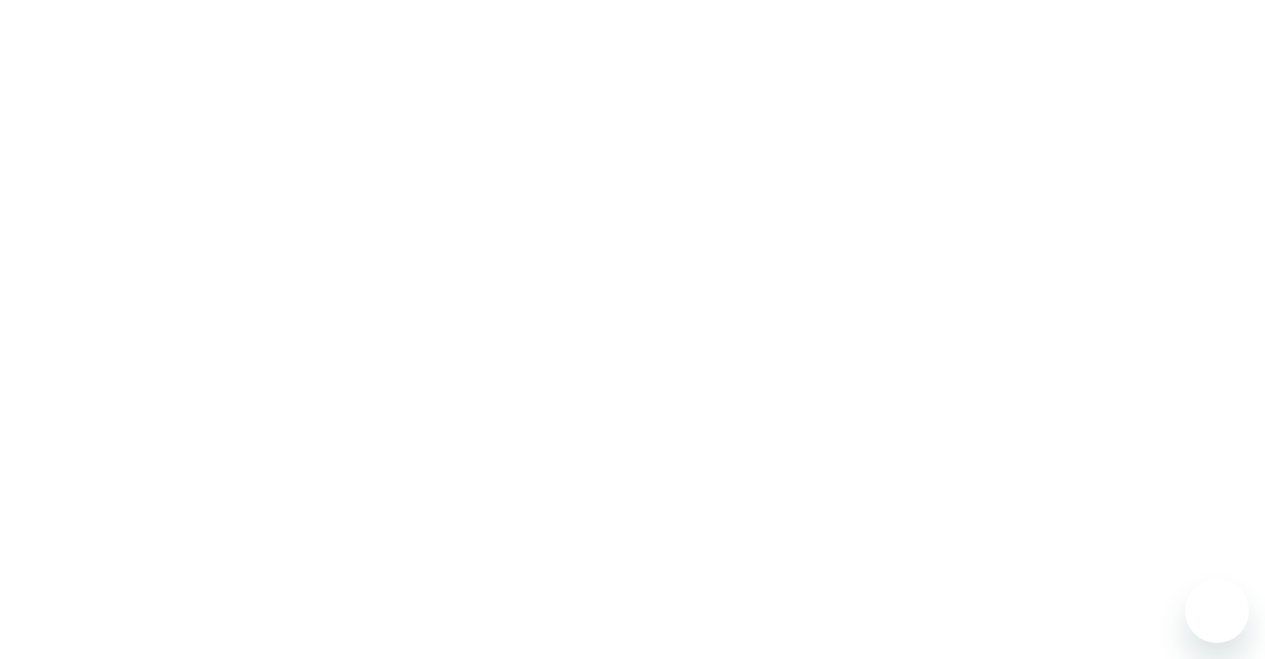 scroll, scrollTop: 0, scrollLeft: 0, axis: both 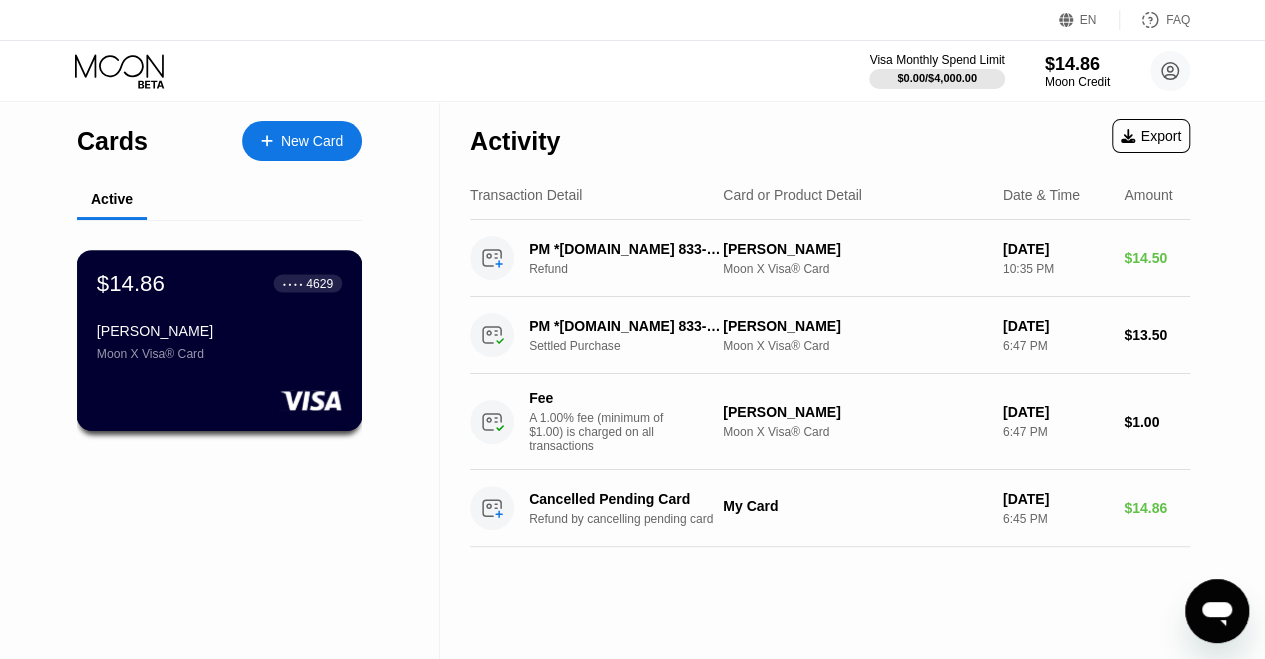 click on "Terry Moon Moon X Visa® Card" at bounding box center (219, 342) 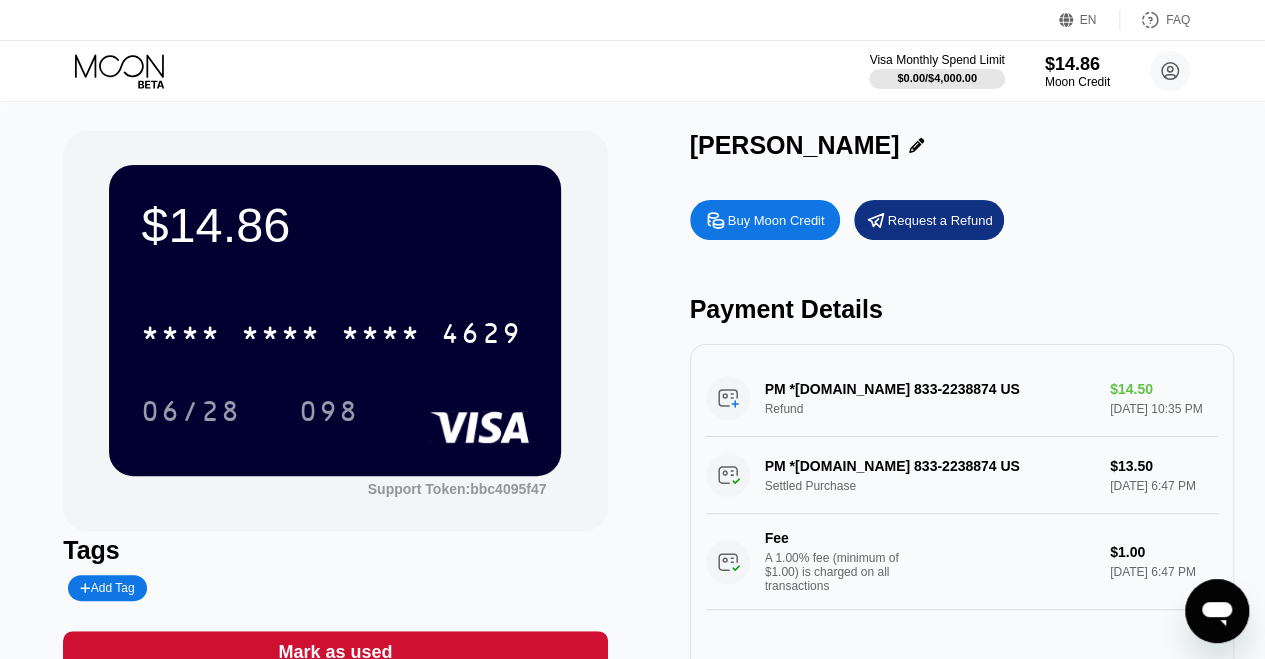 click on "Buy Moon Credit" at bounding box center (776, 220) 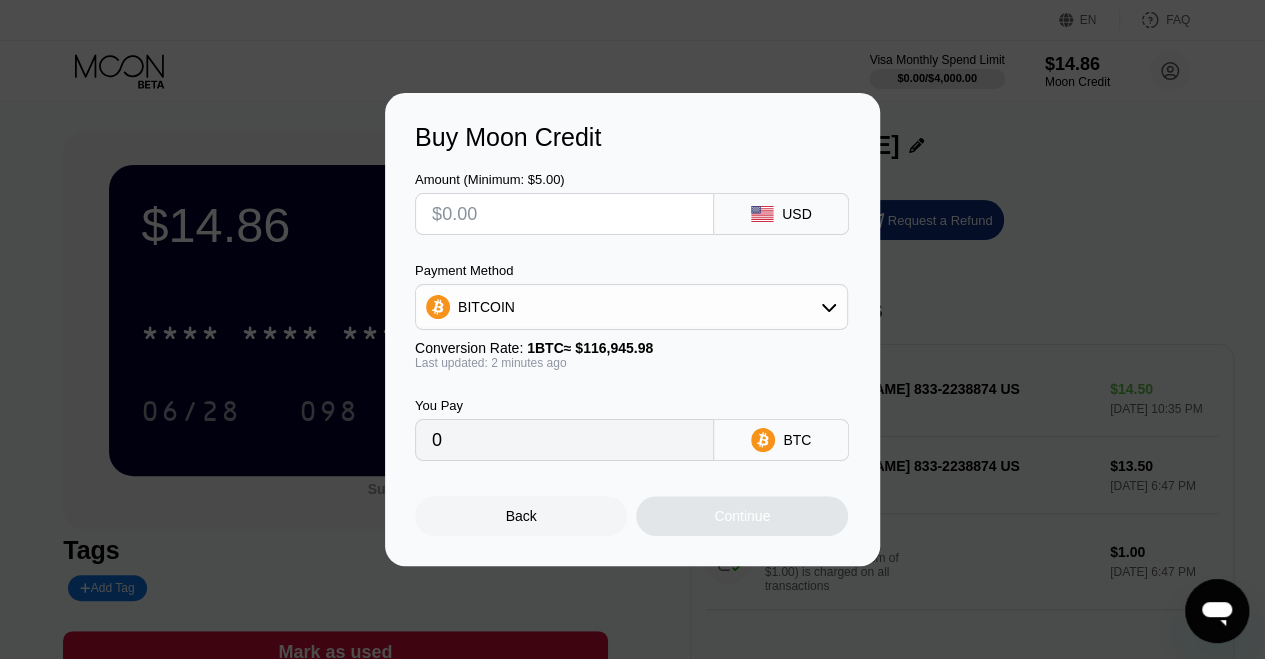 click at bounding box center (564, 214) 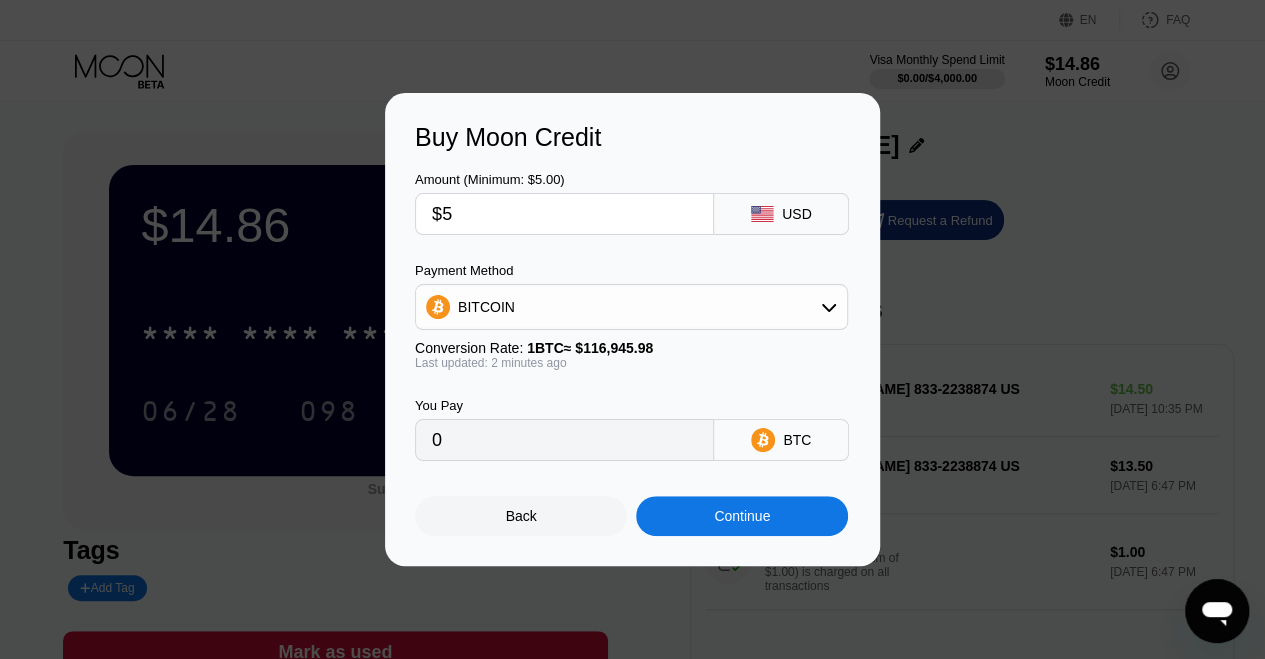 type on "0.00004276" 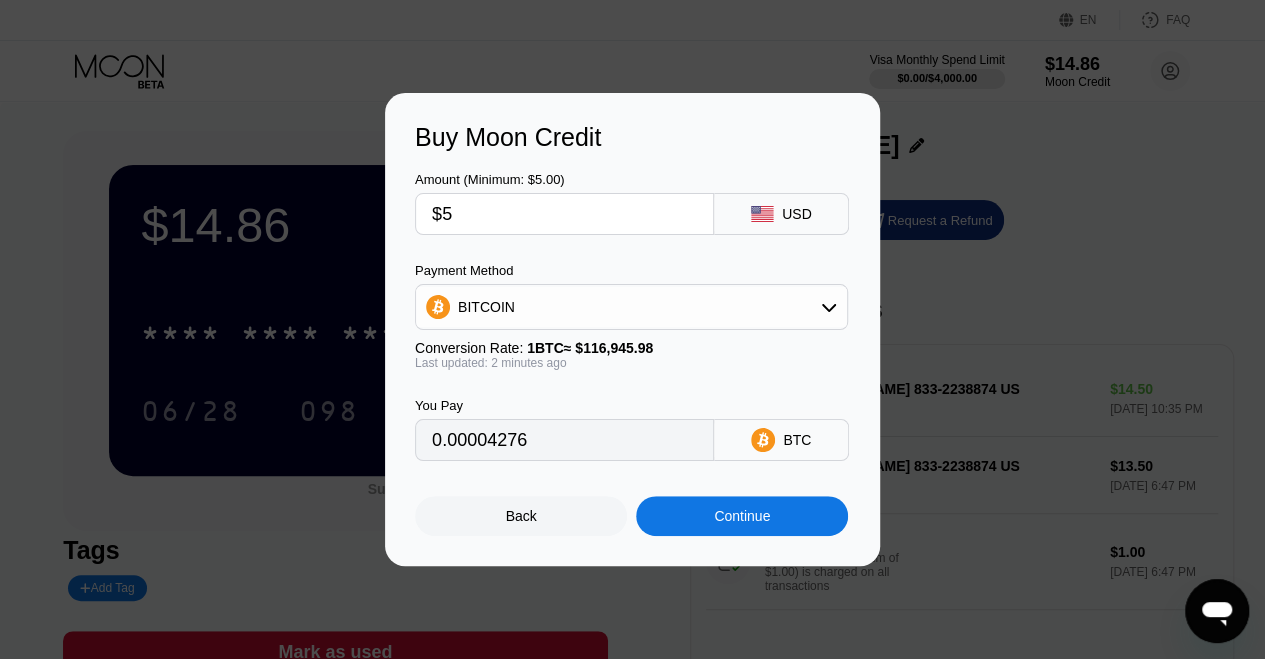 type on "$5" 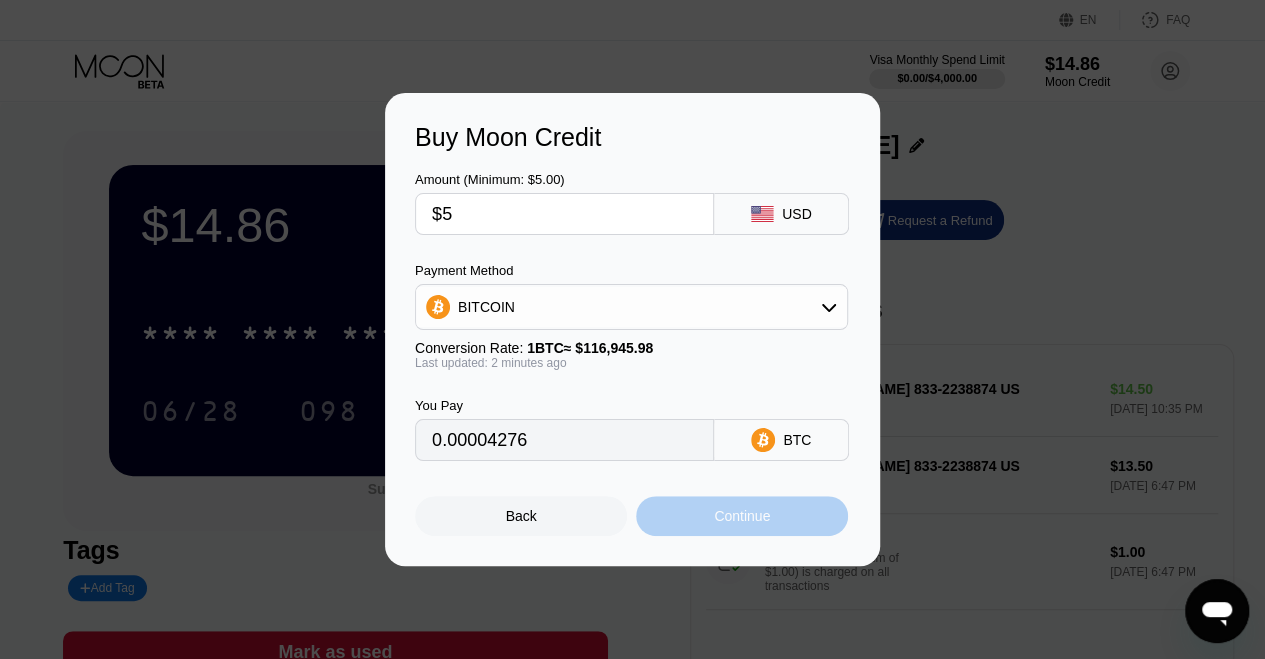 click on "Continue" at bounding box center (742, 516) 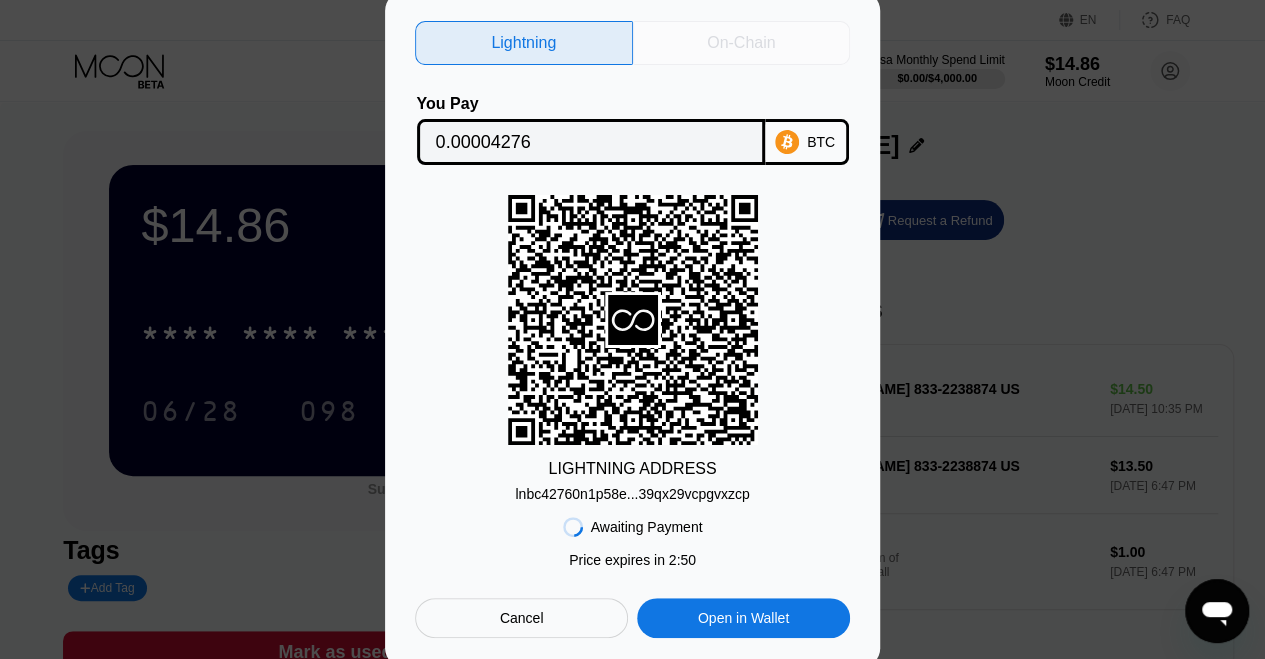 click on "On-Chain" at bounding box center [742, 43] 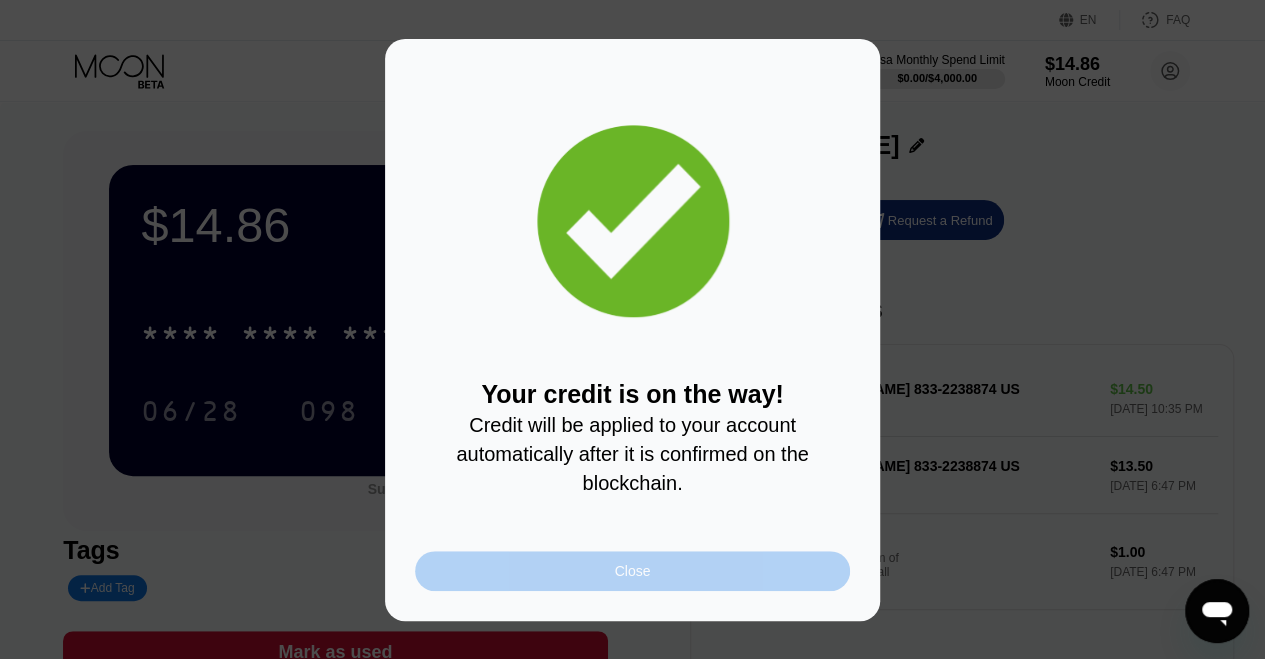 click on "Close" at bounding box center (632, 571) 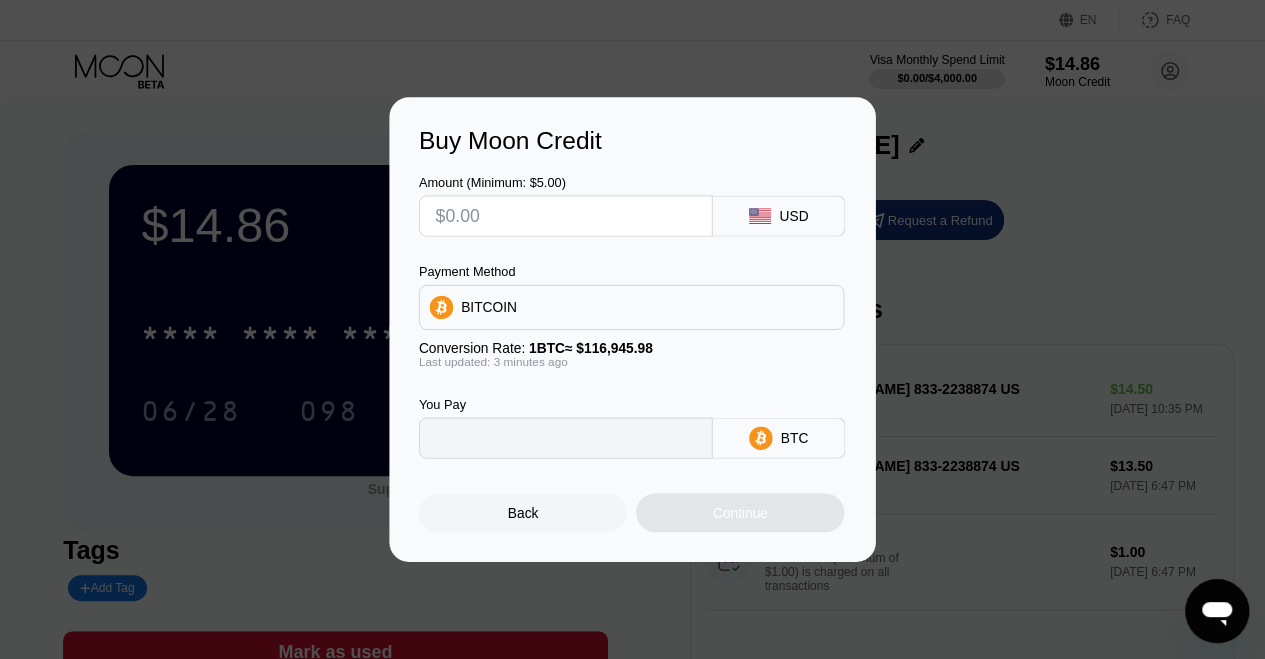 type on "0" 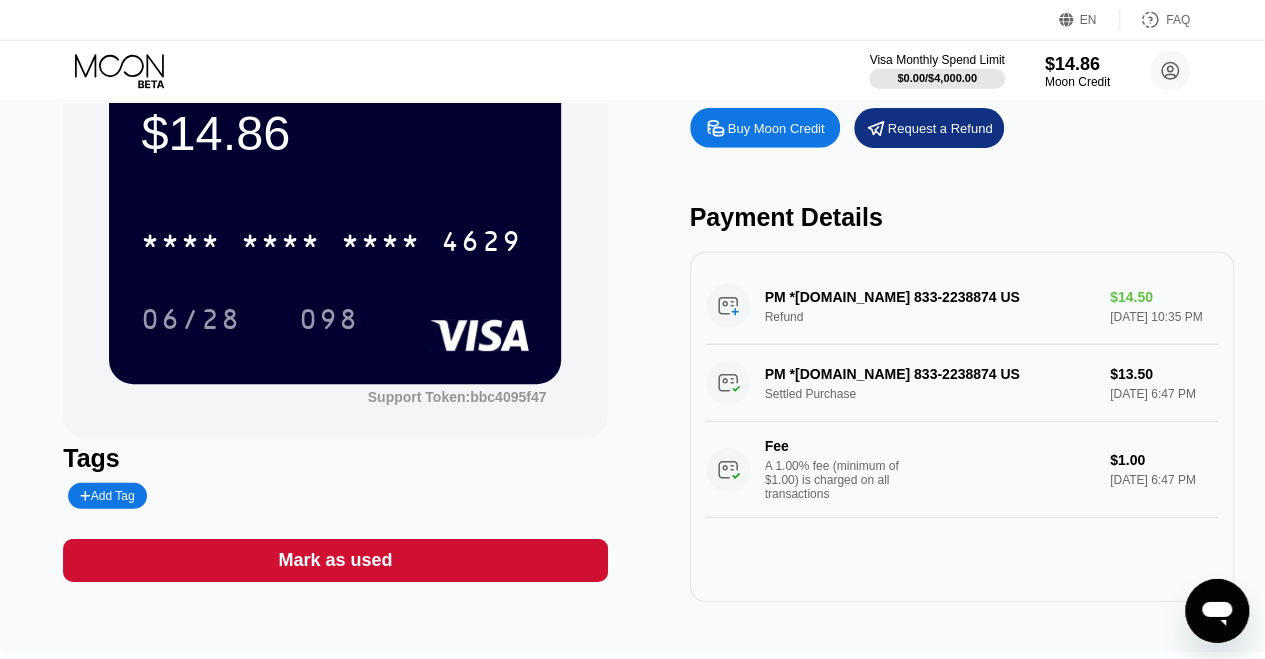 scroll, scrollTop: 0, scrollLeft: 0, axis: both 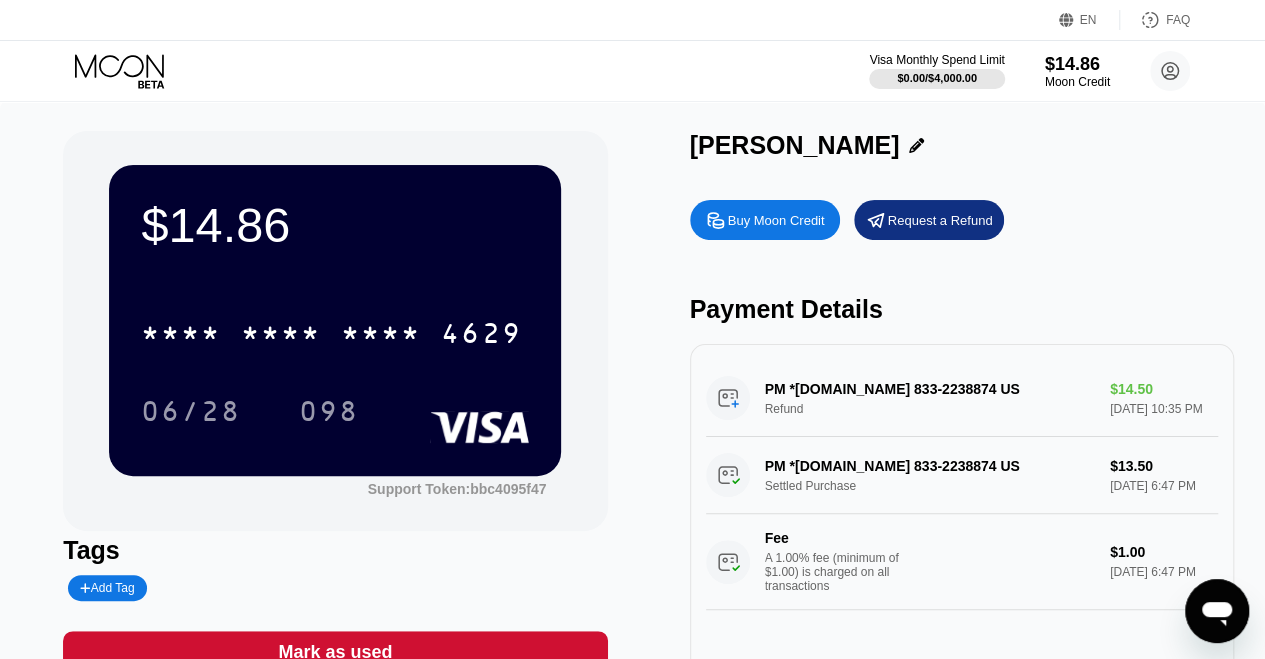 click on "PM *OurTime.com          833-2238874  US Refund $14.50 Jul 18, 2025 10:35 PM" at bounding box center [962, 398] 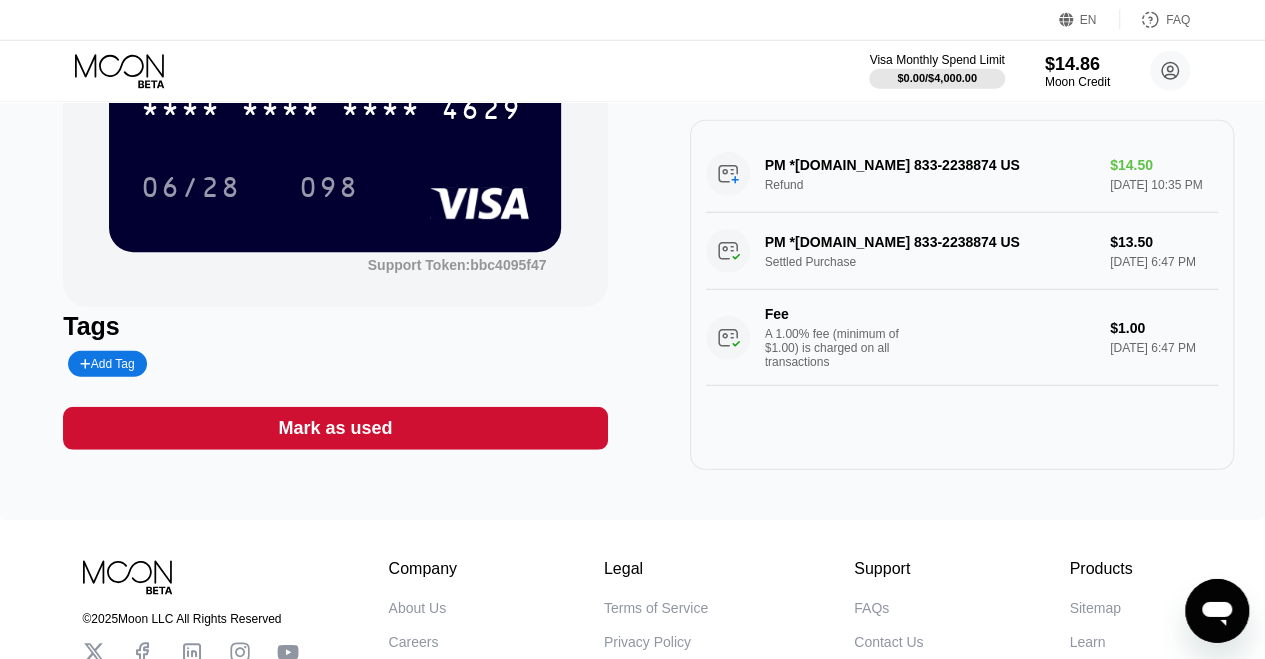 scroll, scrollTop: 0, scrollLeft: 0, axis: both 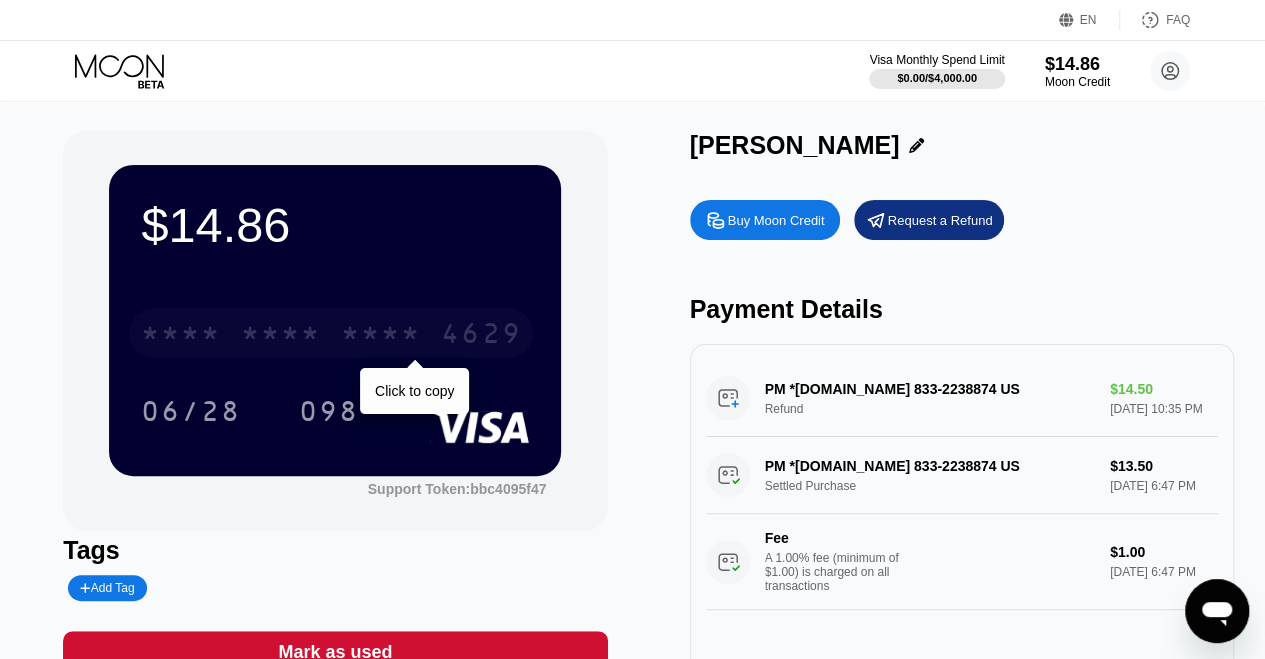 click on "* * * *" at bounding box center [281, 336] 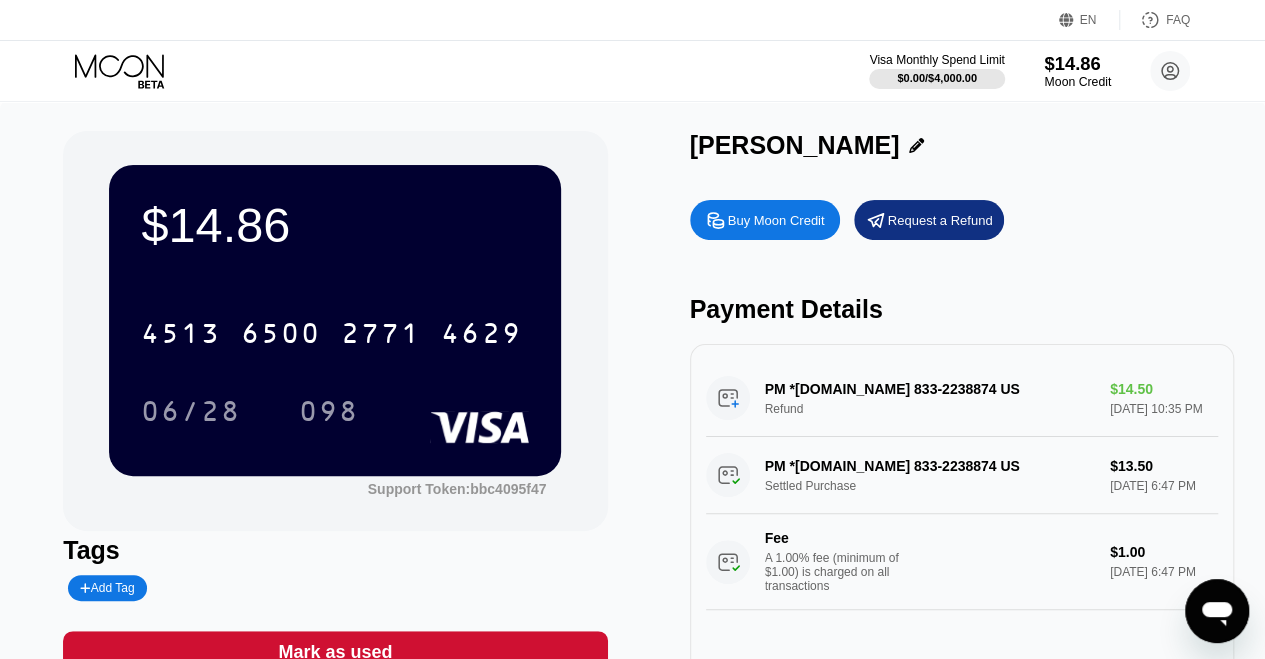 click on "$14.86" at bounding box center (1077, 63) 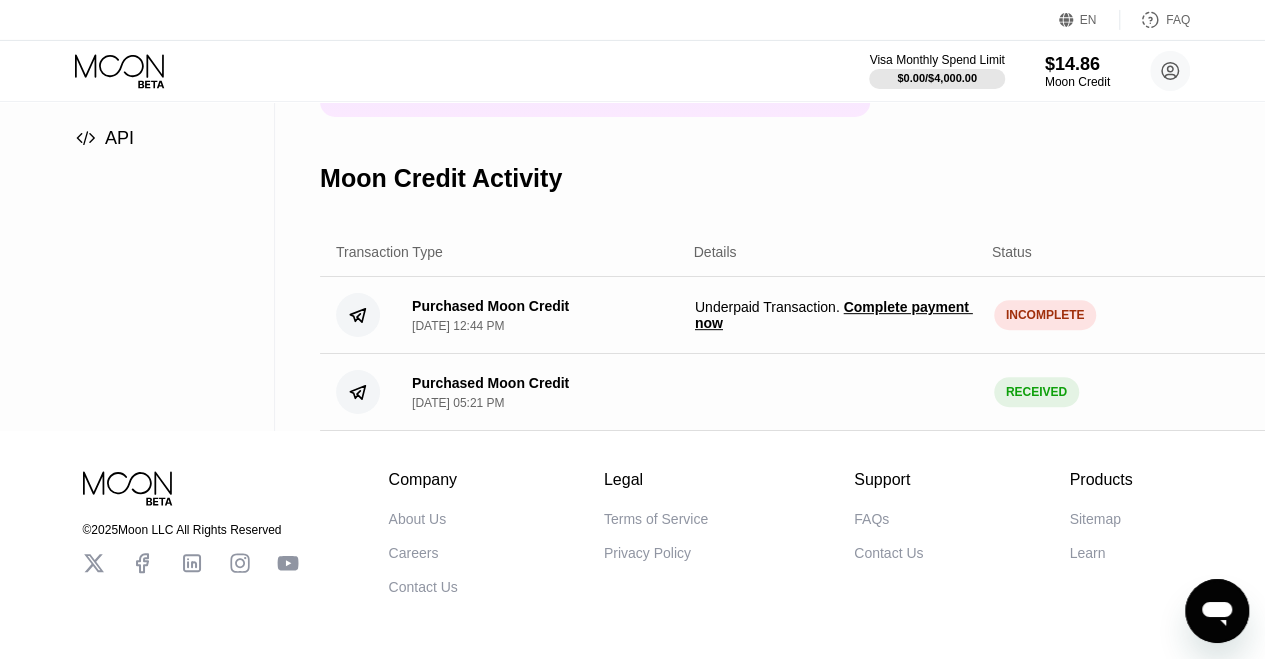 scroll, scrollTop: 310, scrollLeft: 0, axis: vertical 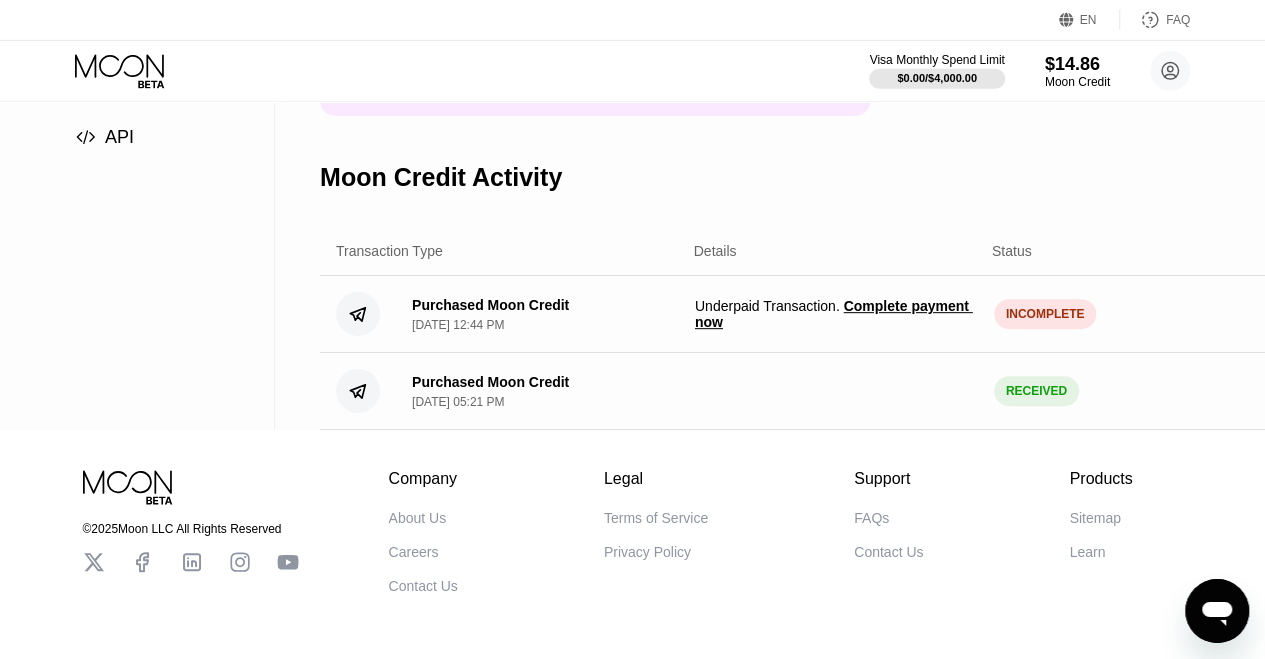 click on "INCOMPLETE" at bounding box center (1045, 314) 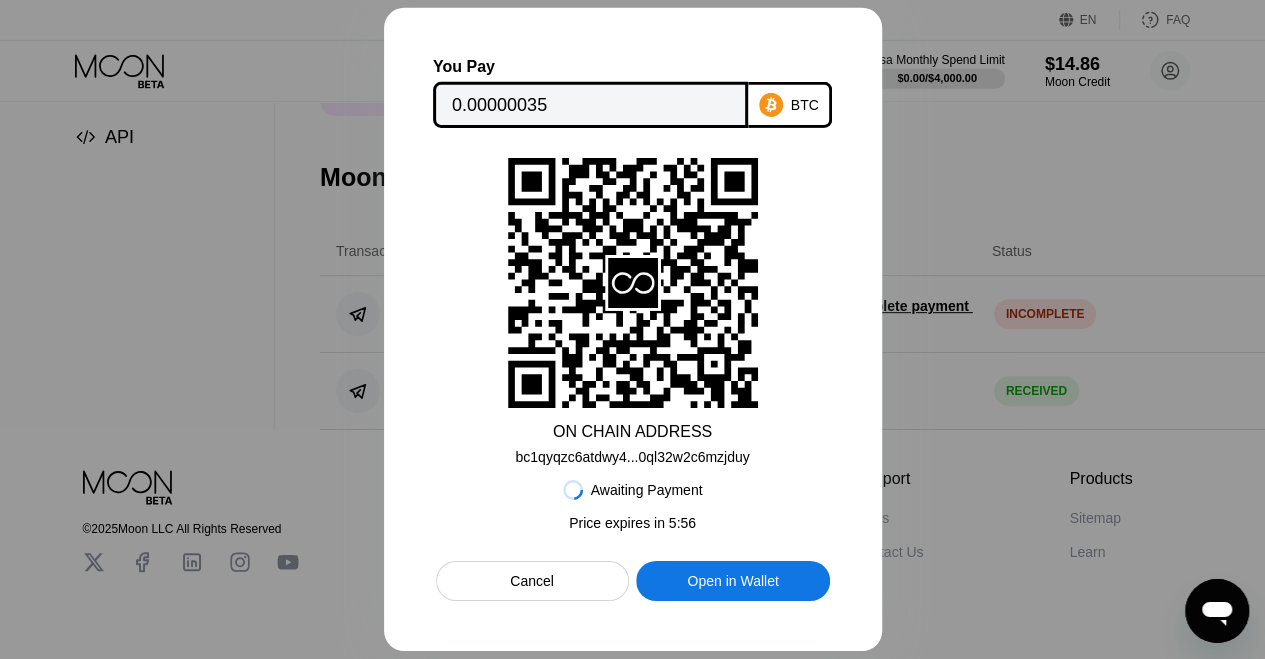 click at bounding box center [632, 329] 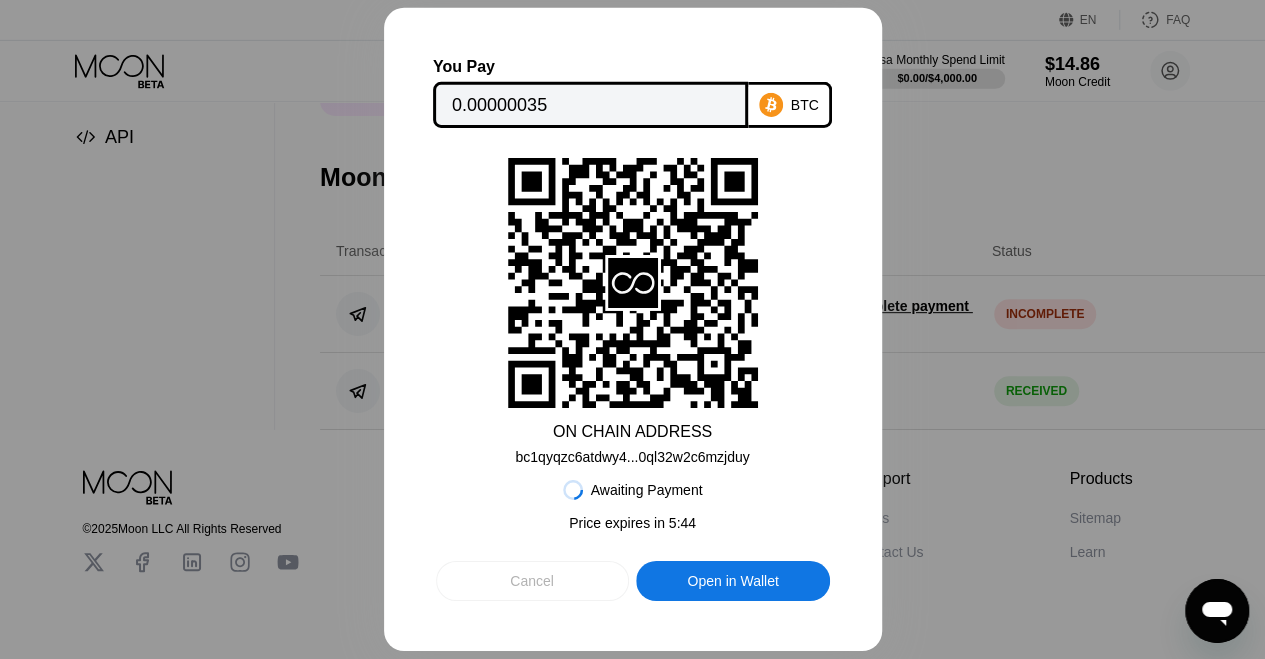 click on "Cancel" at bounding box center [532, 581] 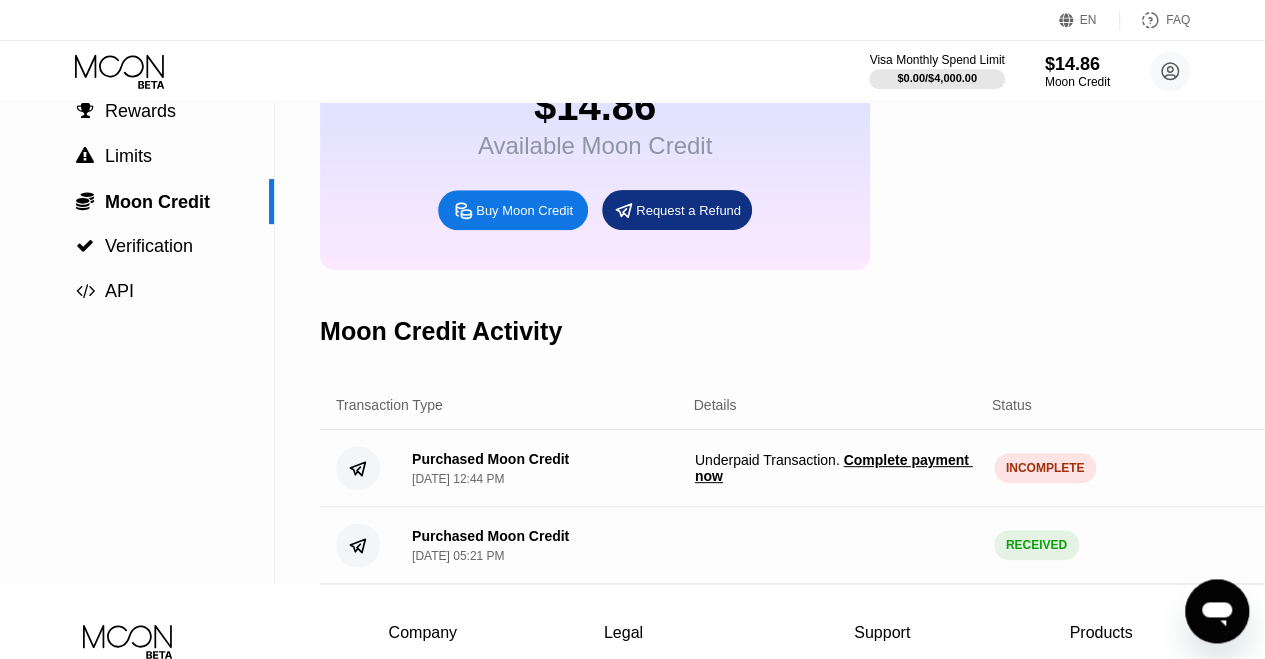 scroll, scrollTop: 0, scrollLeft: 0, axis: both 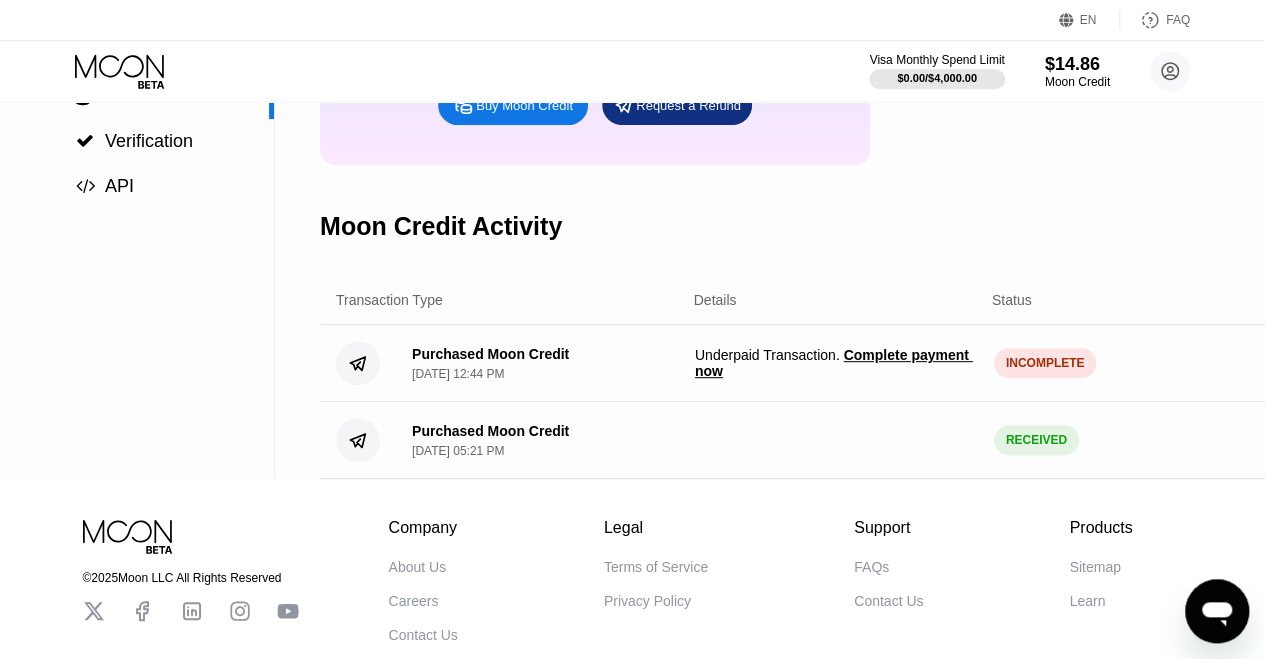click 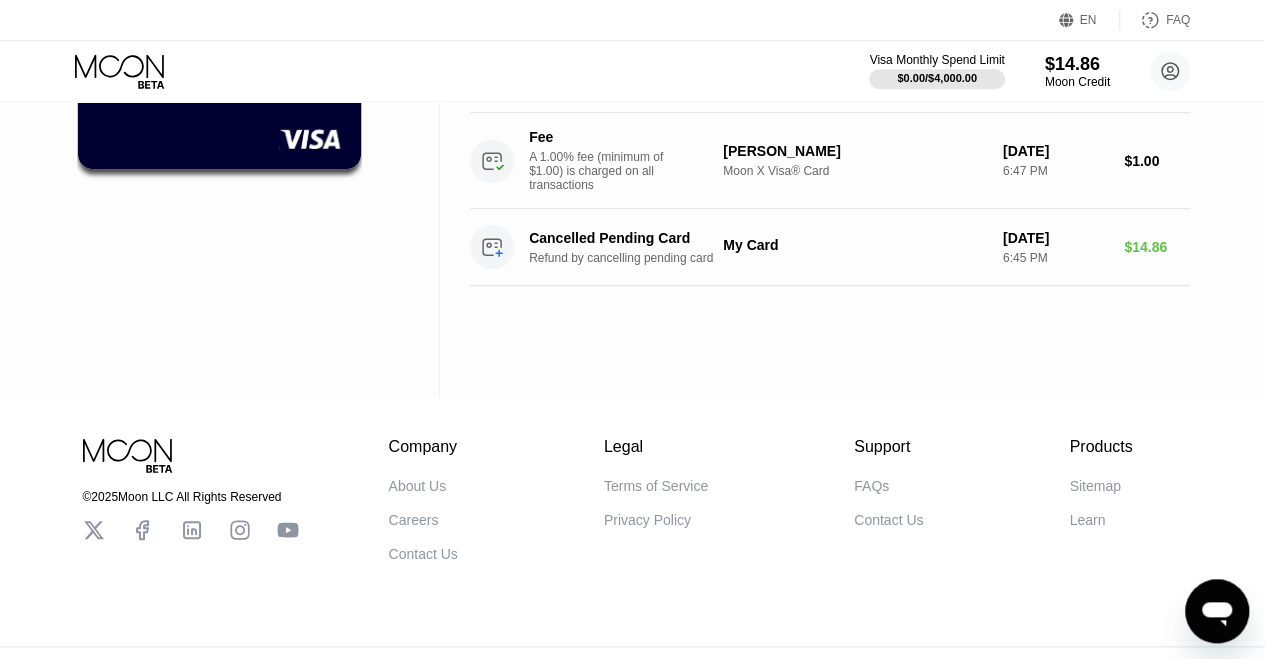 scroll, scrollTop: 0, scrollLeft: 0, axis: both 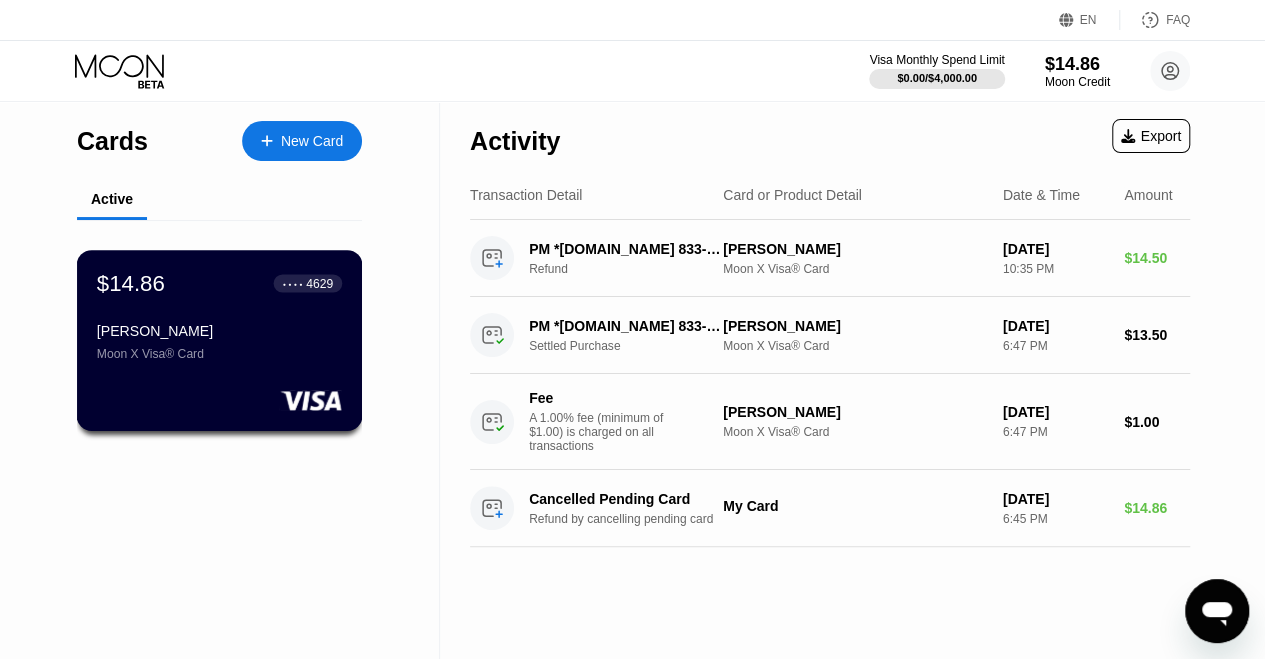 click on "$14.86 ● ● ● ● 4629" at bounding box center (219, 283) 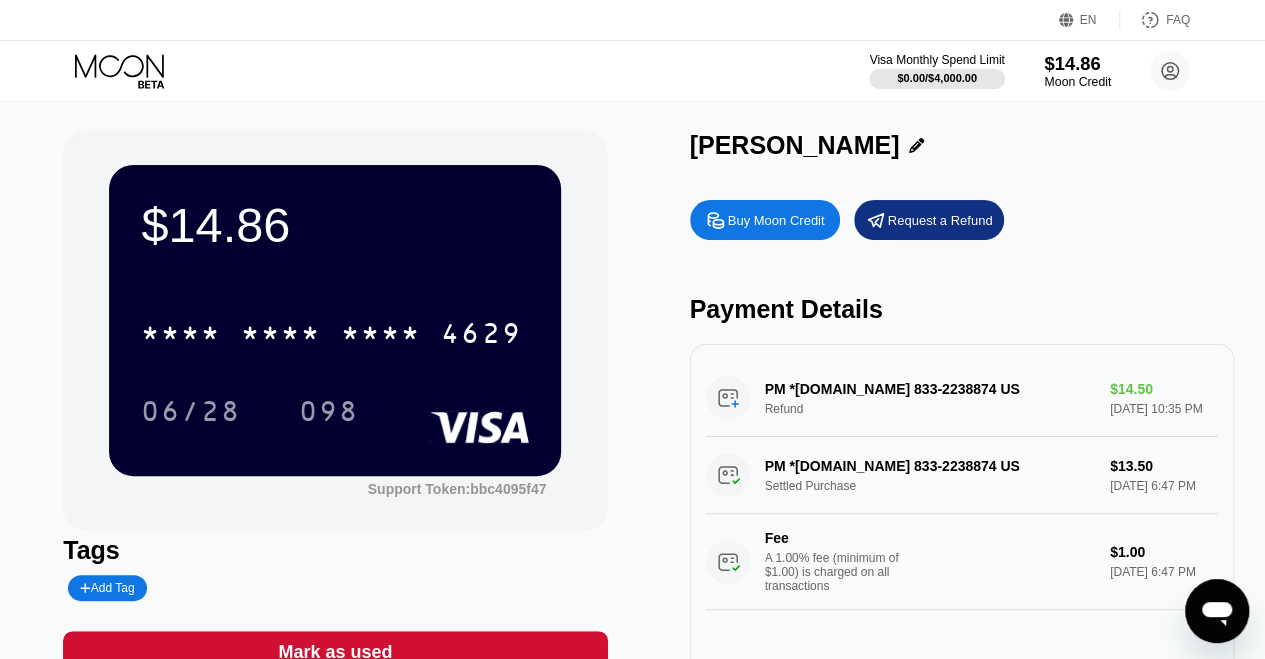 click on "$14.86" at bounding box center (1077, 63) 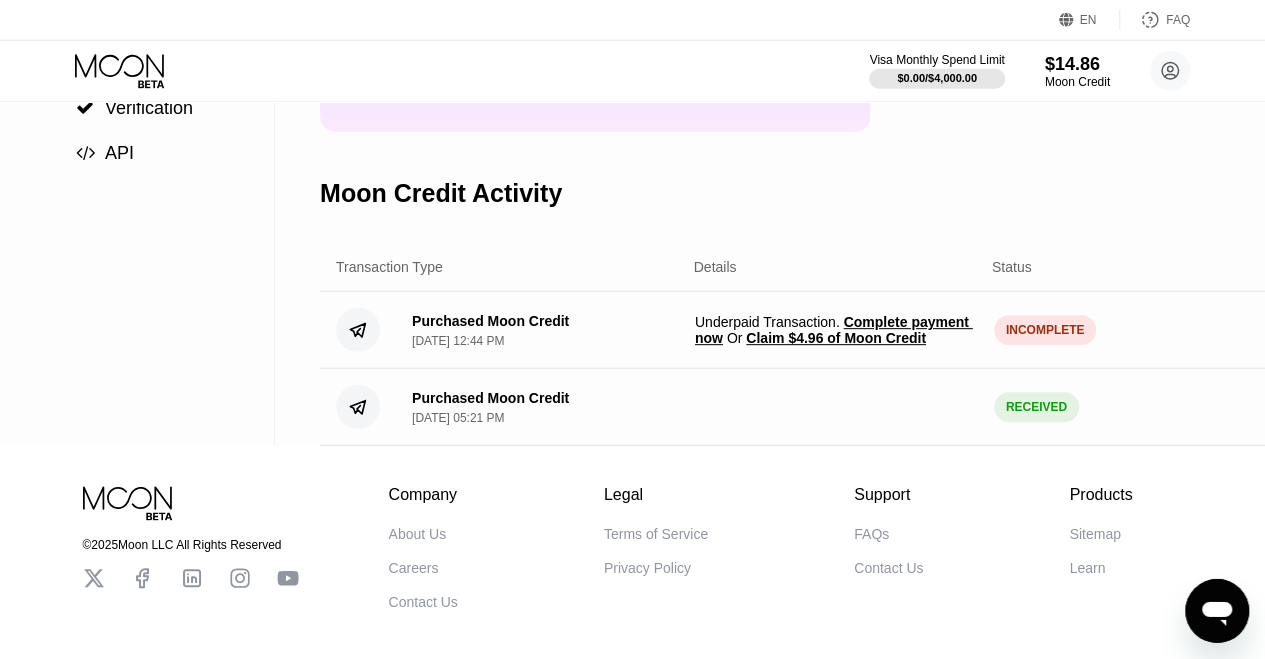 scroll, scrollTop: 295, scrollLeft: 0, axis: vertical 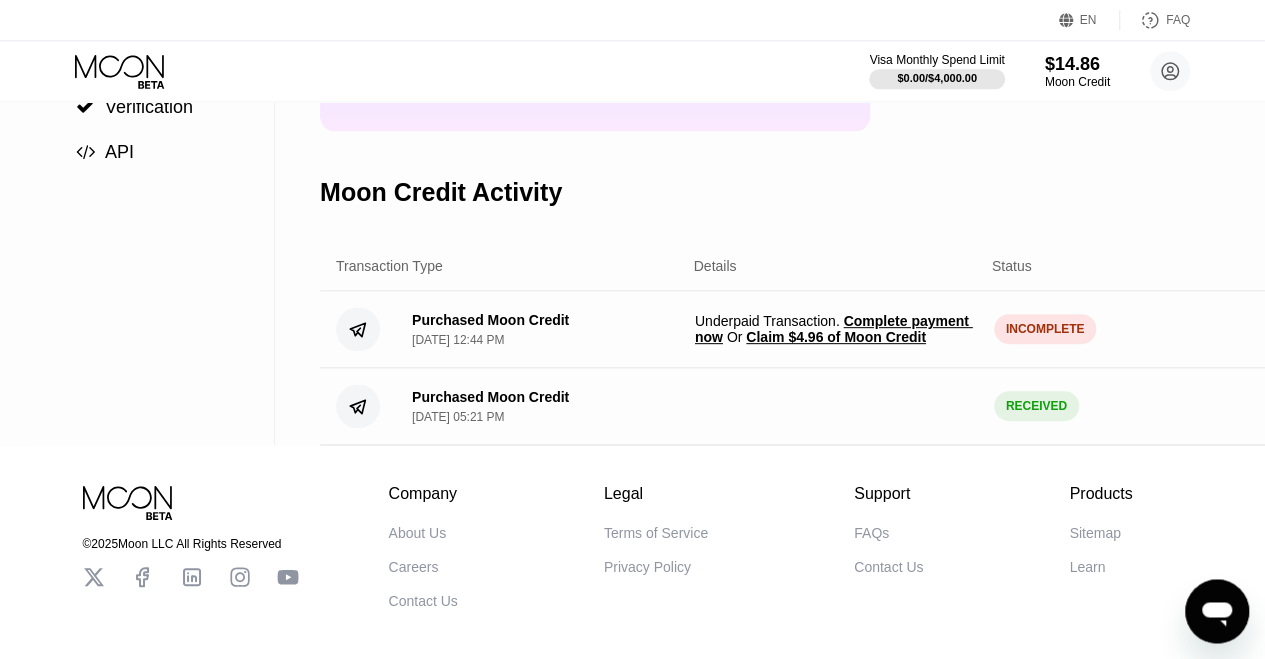 click on "Claim $4.96 of Moon Credit" at bounding box center (836, 337) 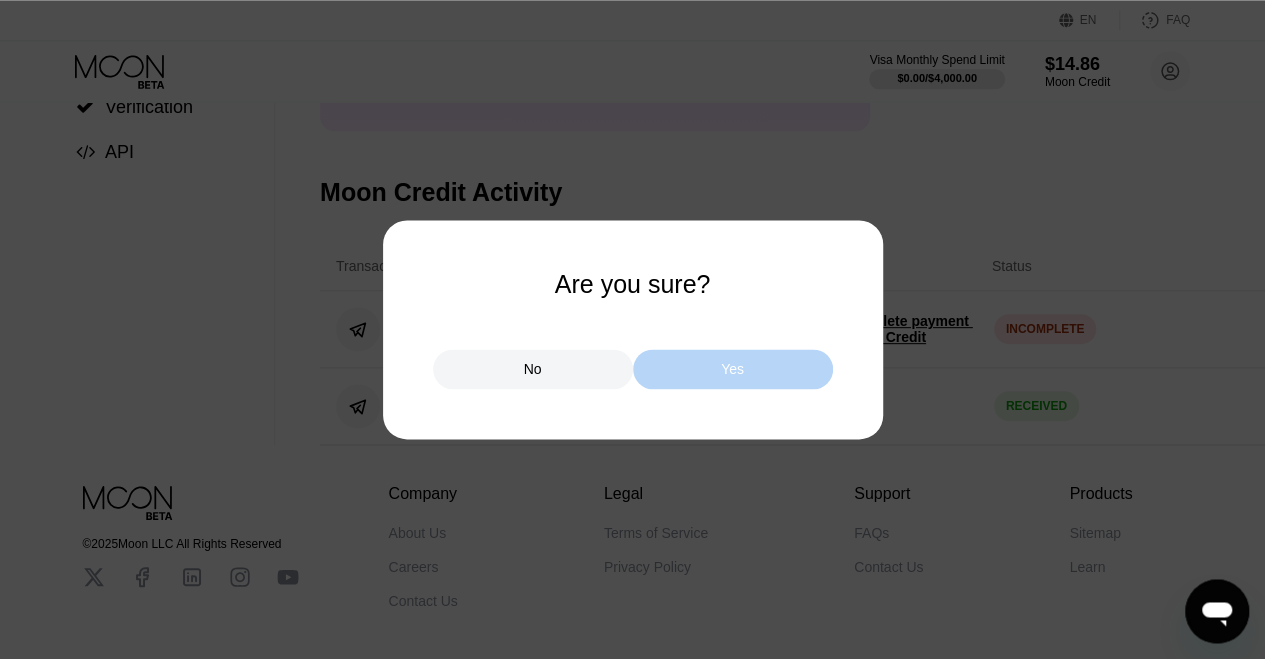 click on "Yes" at bounding box center [733, 369] 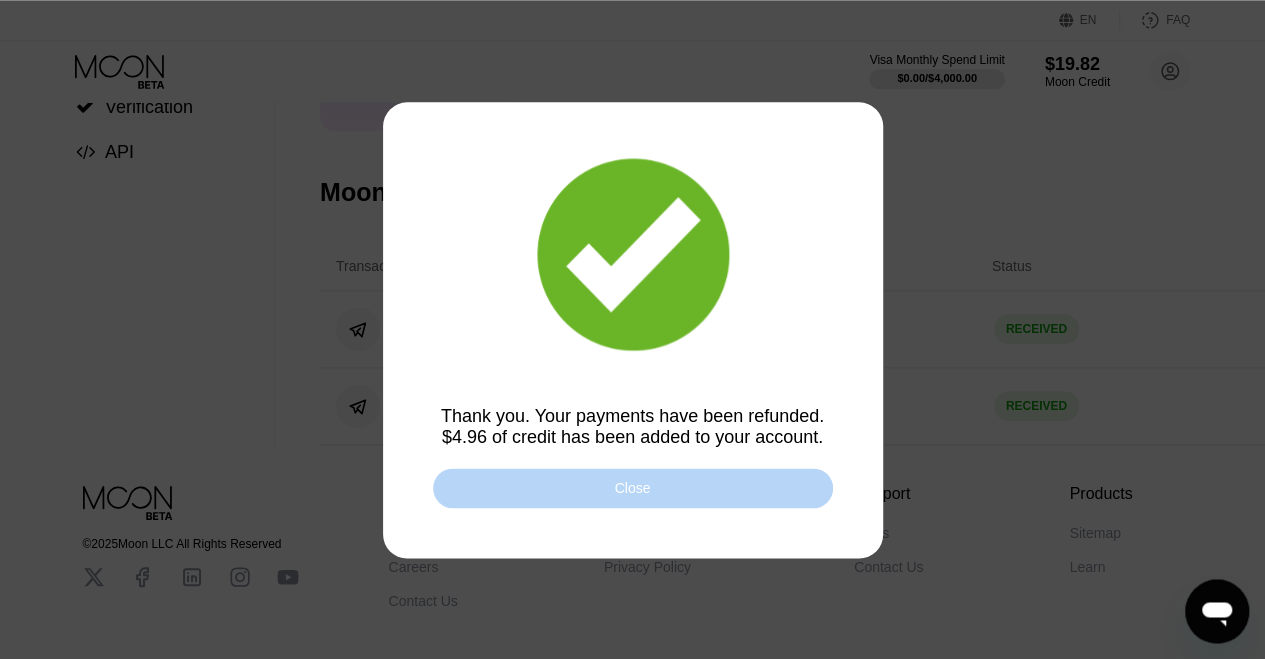 click on "Close" at bounding box center (633, 488) 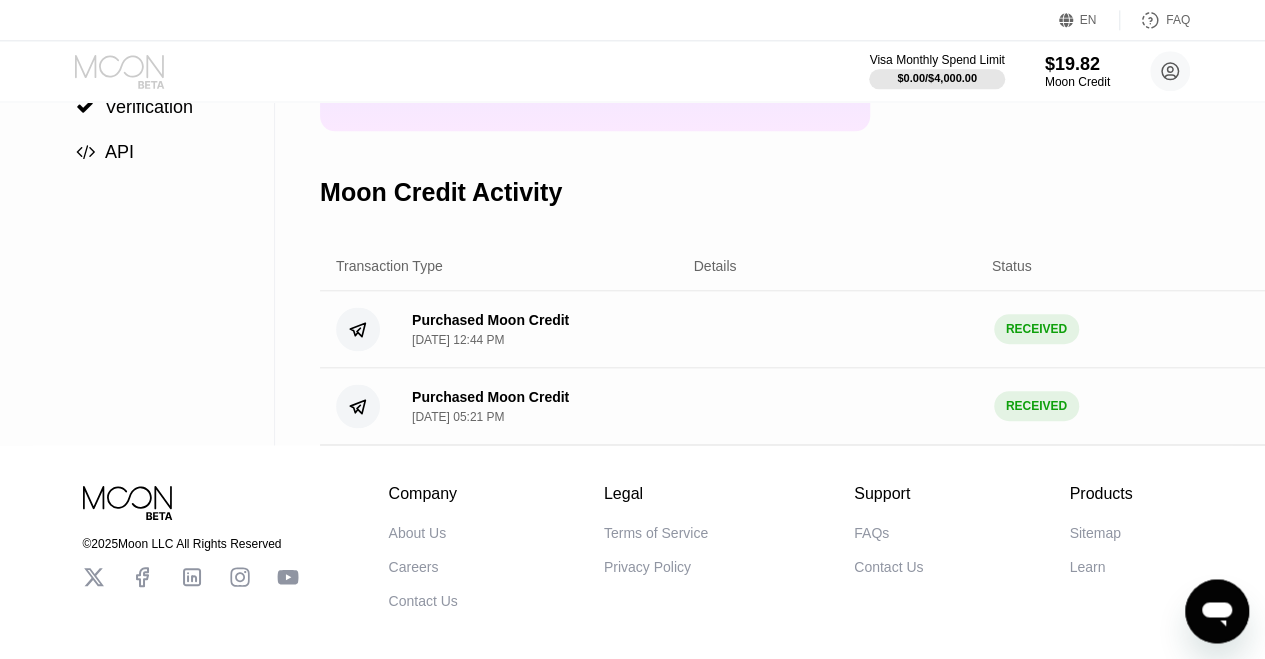 click 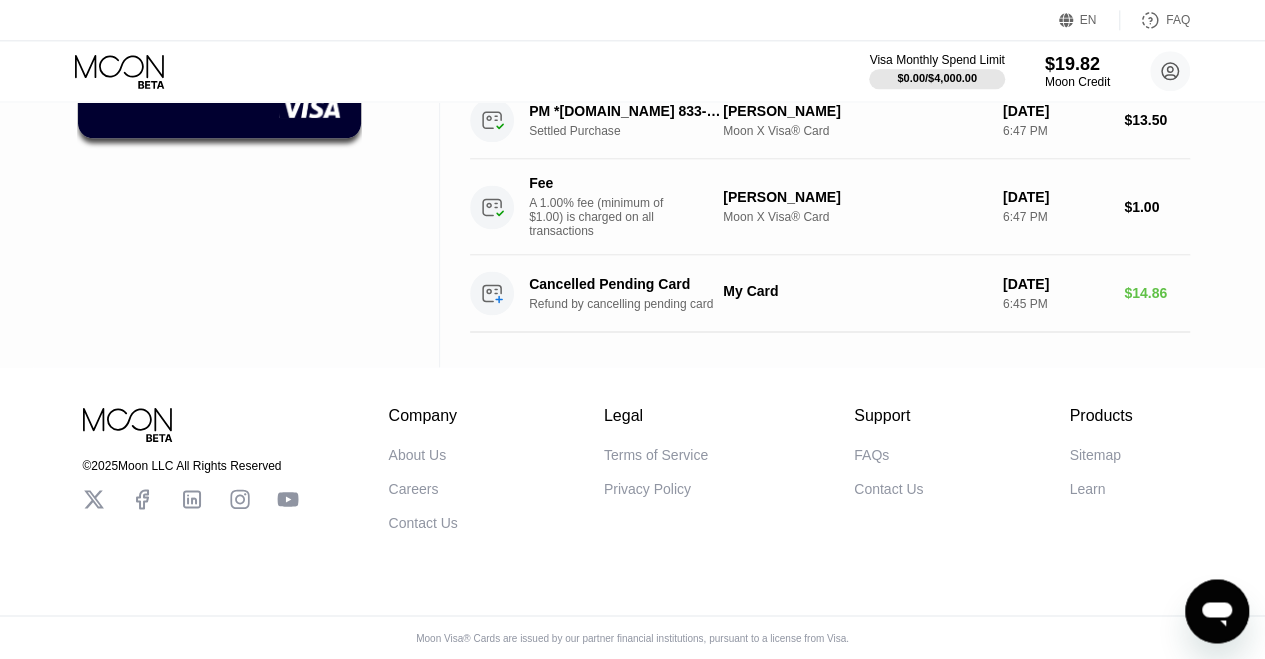 scroll, scrollTop: 0, scrollLeft: 0, axis: both 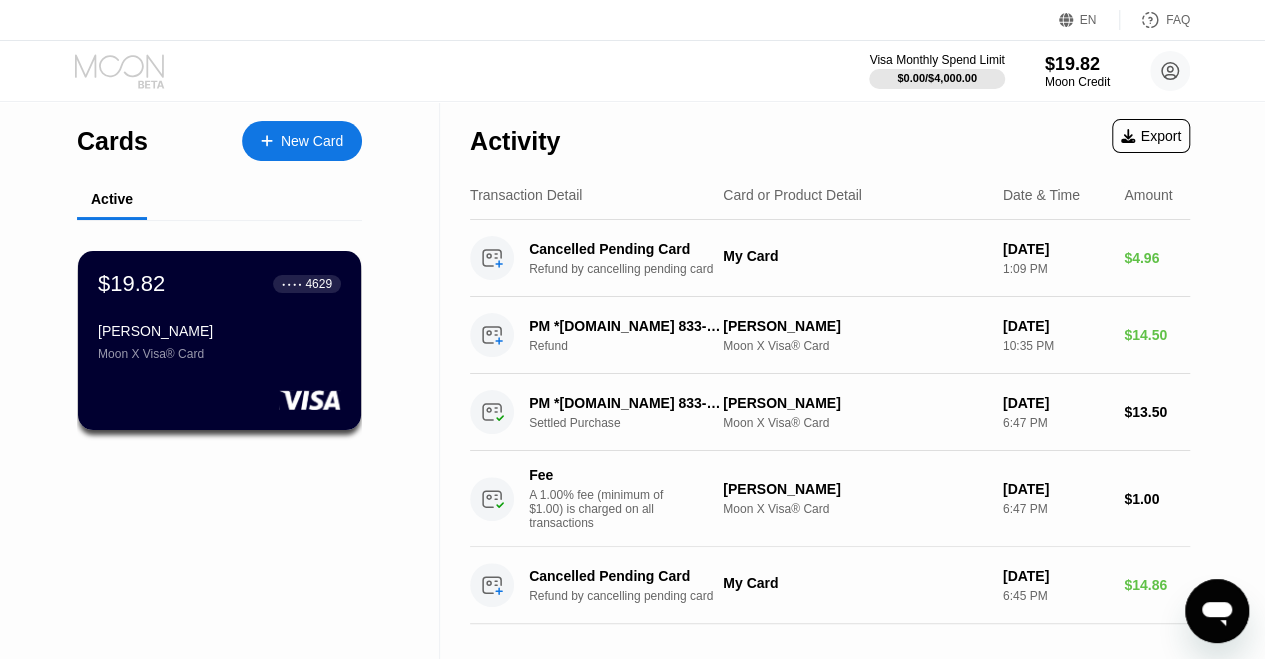 click 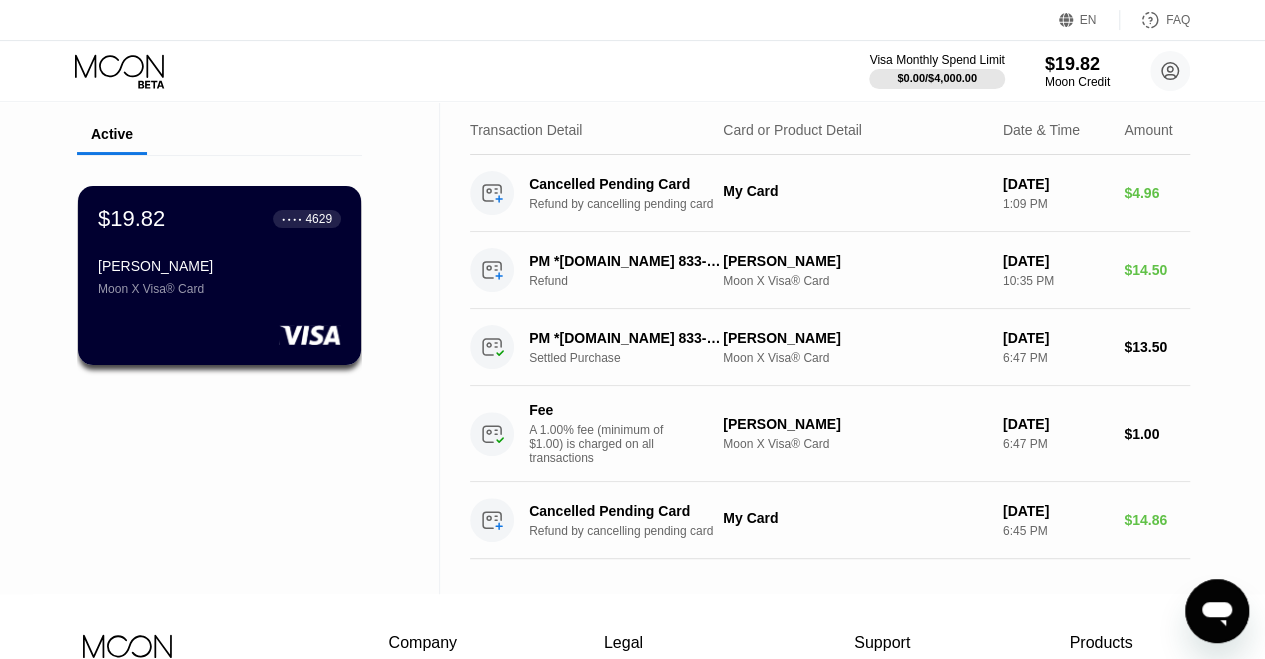 scroll, scrollTop: 0, scrollLeft: 0, axis: both 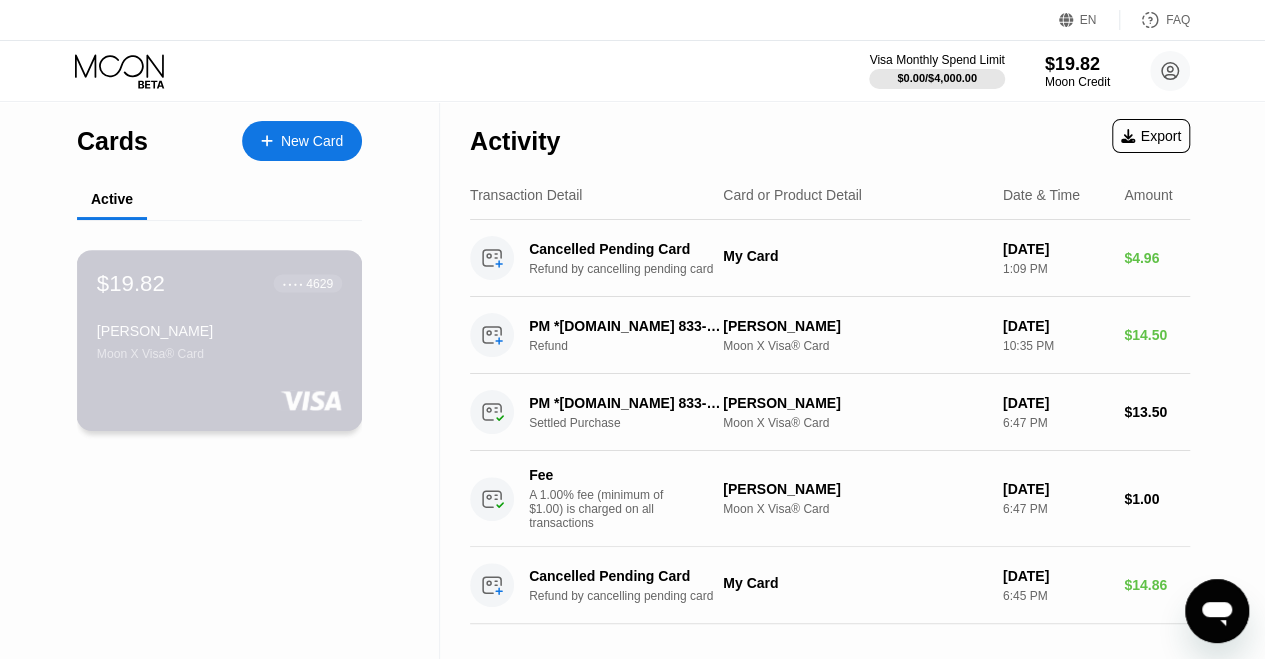 click on "$19.82 ● ● ● ● 4629 Terry Moon Moon X Visa® Card" at bounding box center [219, 315] 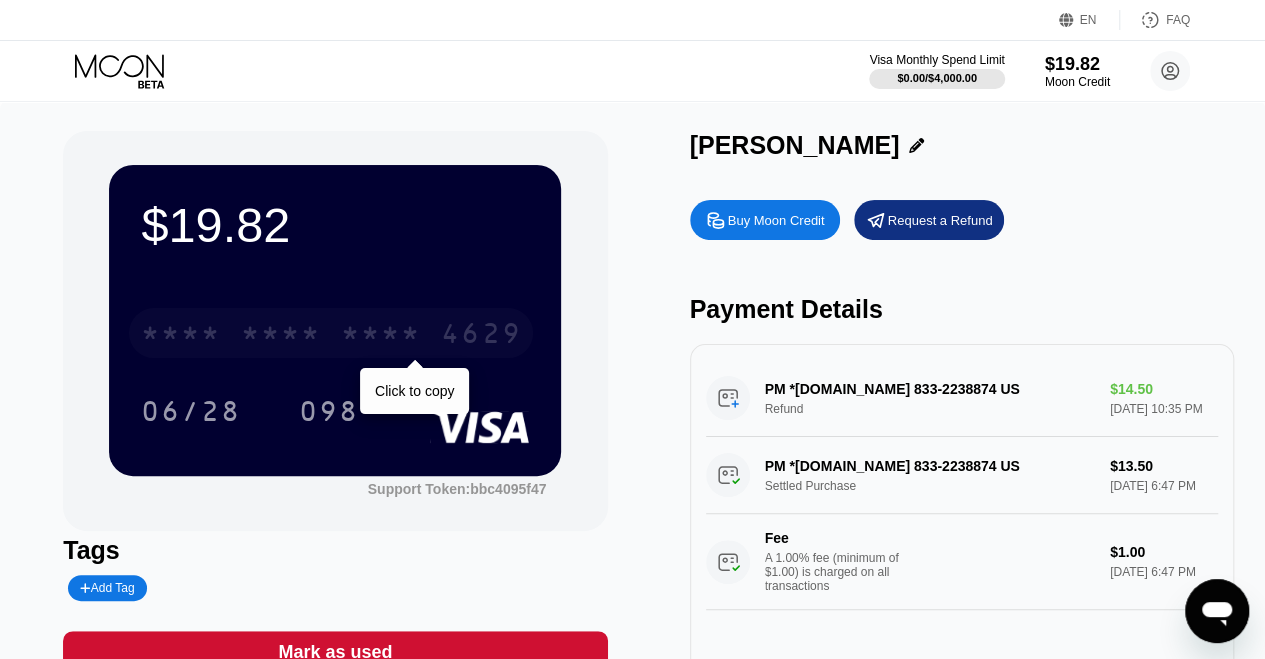 click on "* * * *" at bounding box center (381, 336) 